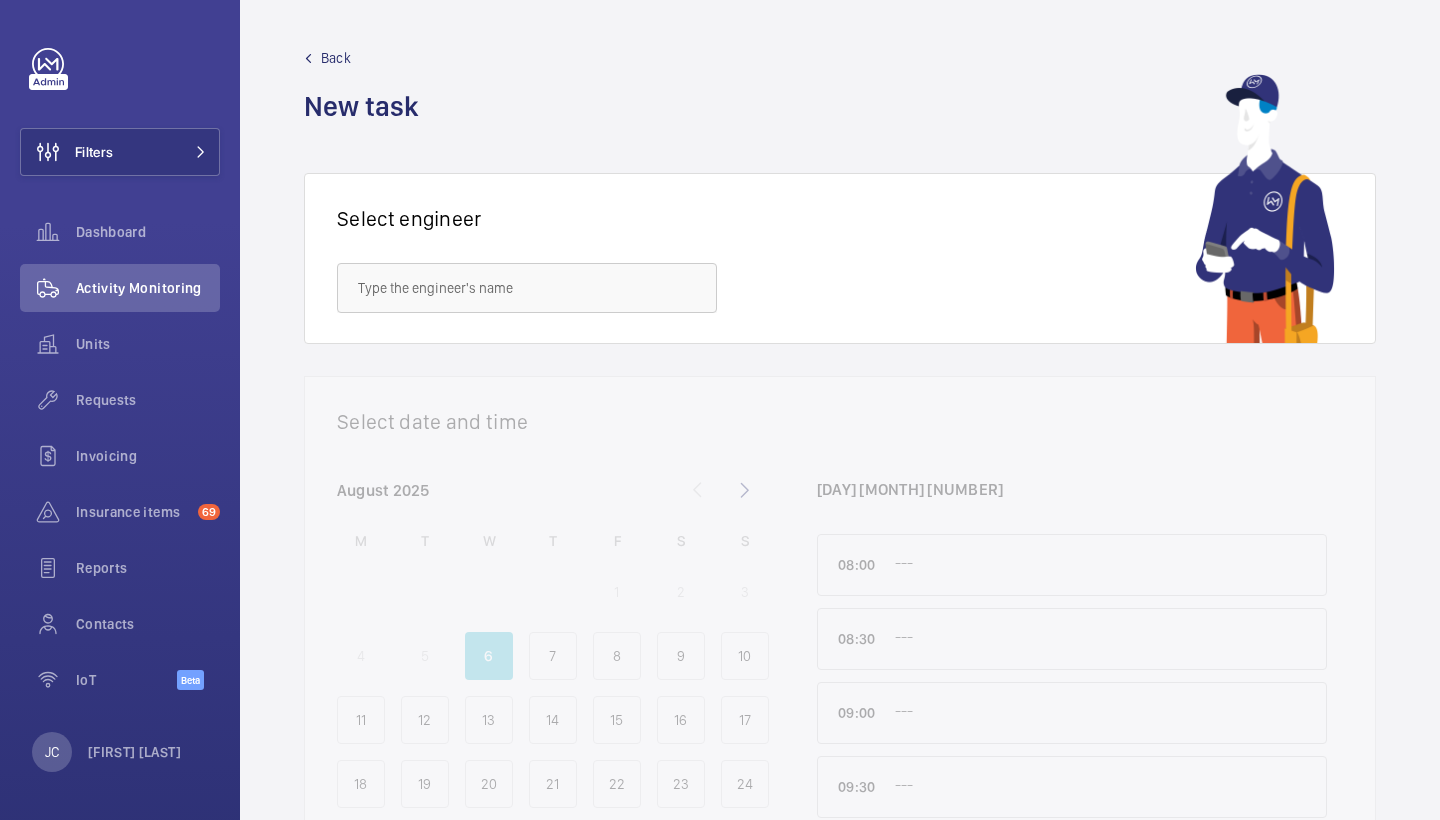 scroll, scrollTop: 0, scrollLeft: 0, axis: both 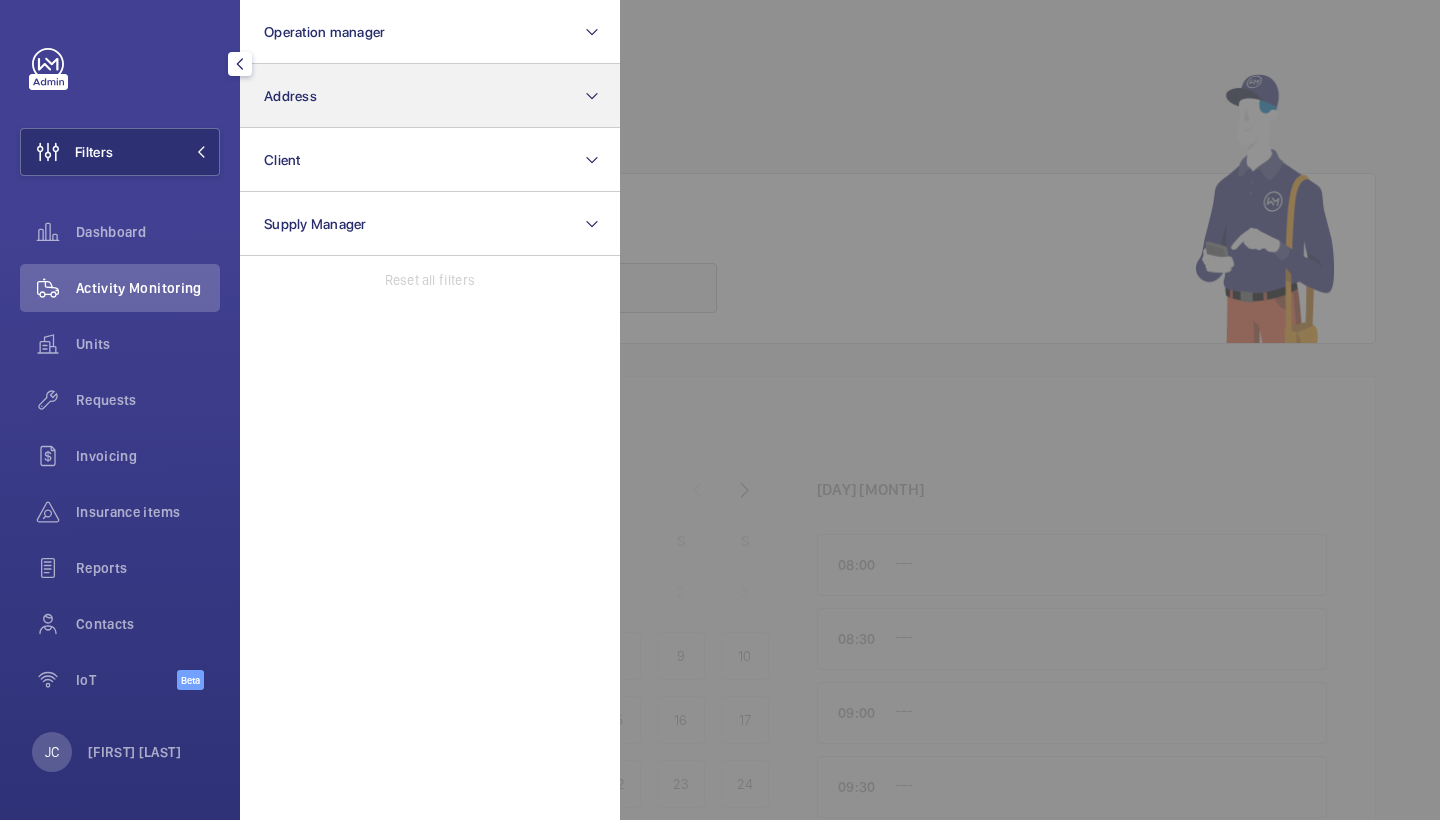 click on "Address" 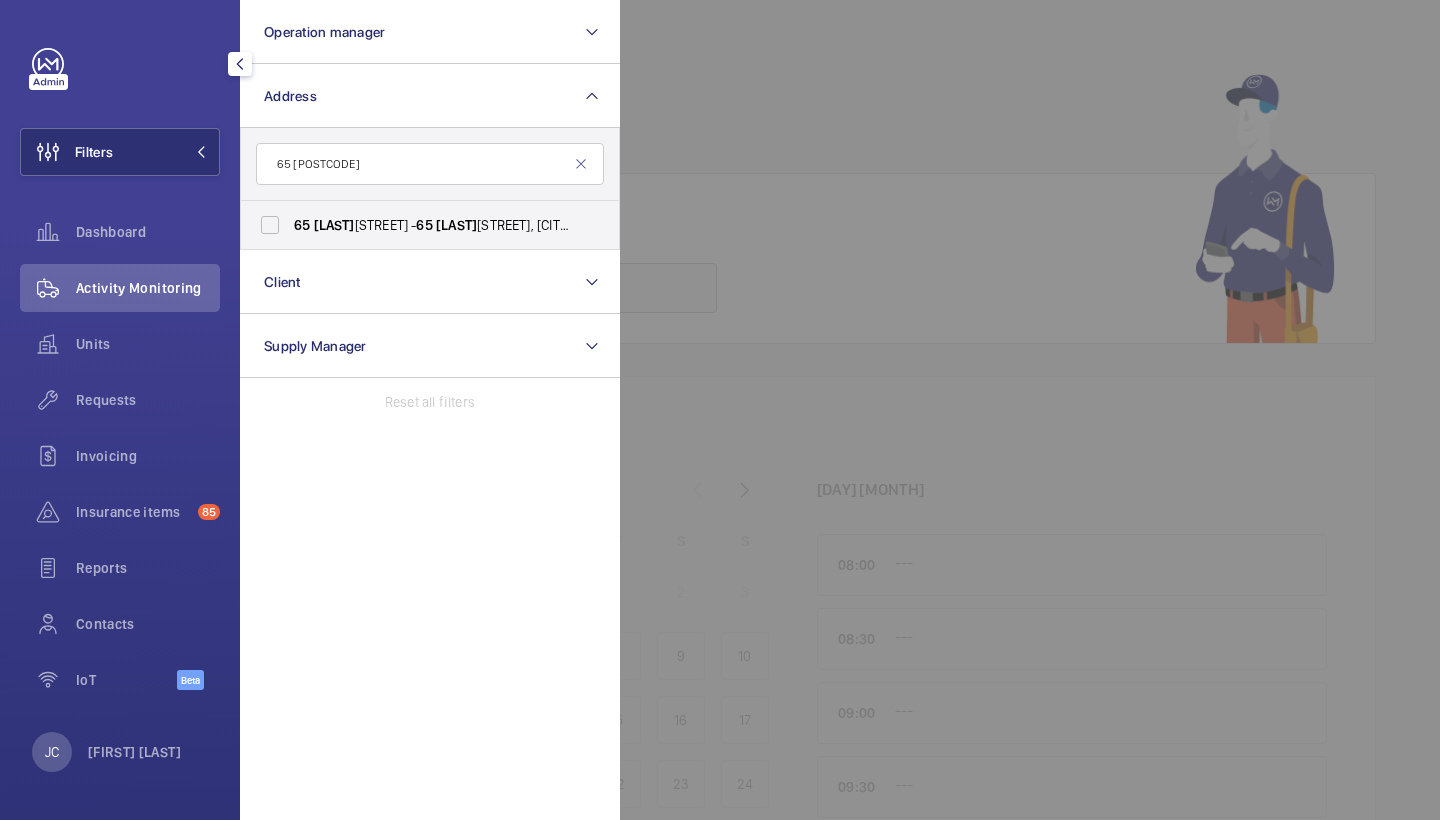 type on "65 chance" 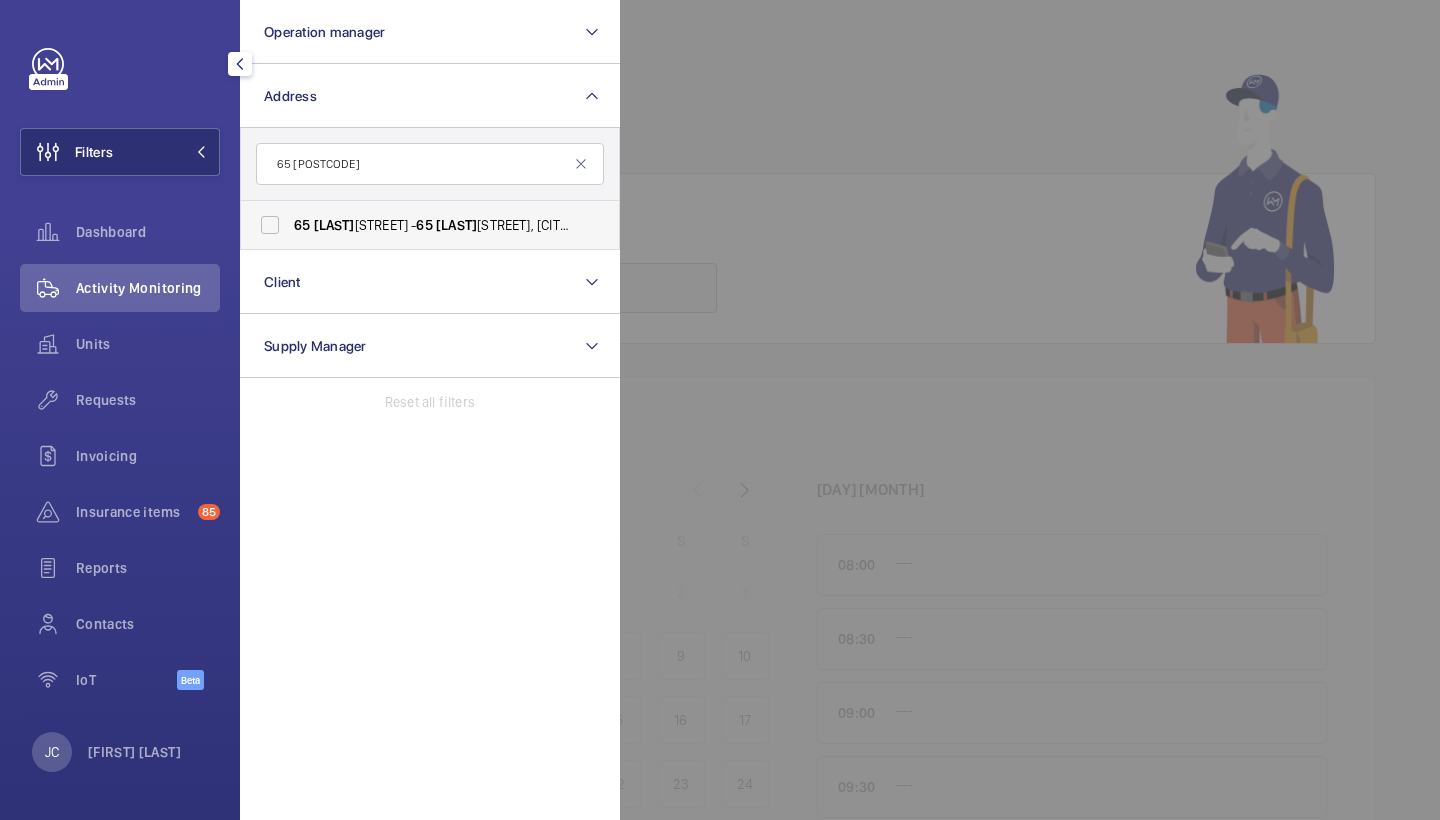 drag, startPoint x: 349, startPoint y: 197, endPoint x: 335, endPoint y: 222, distance: 28.653097 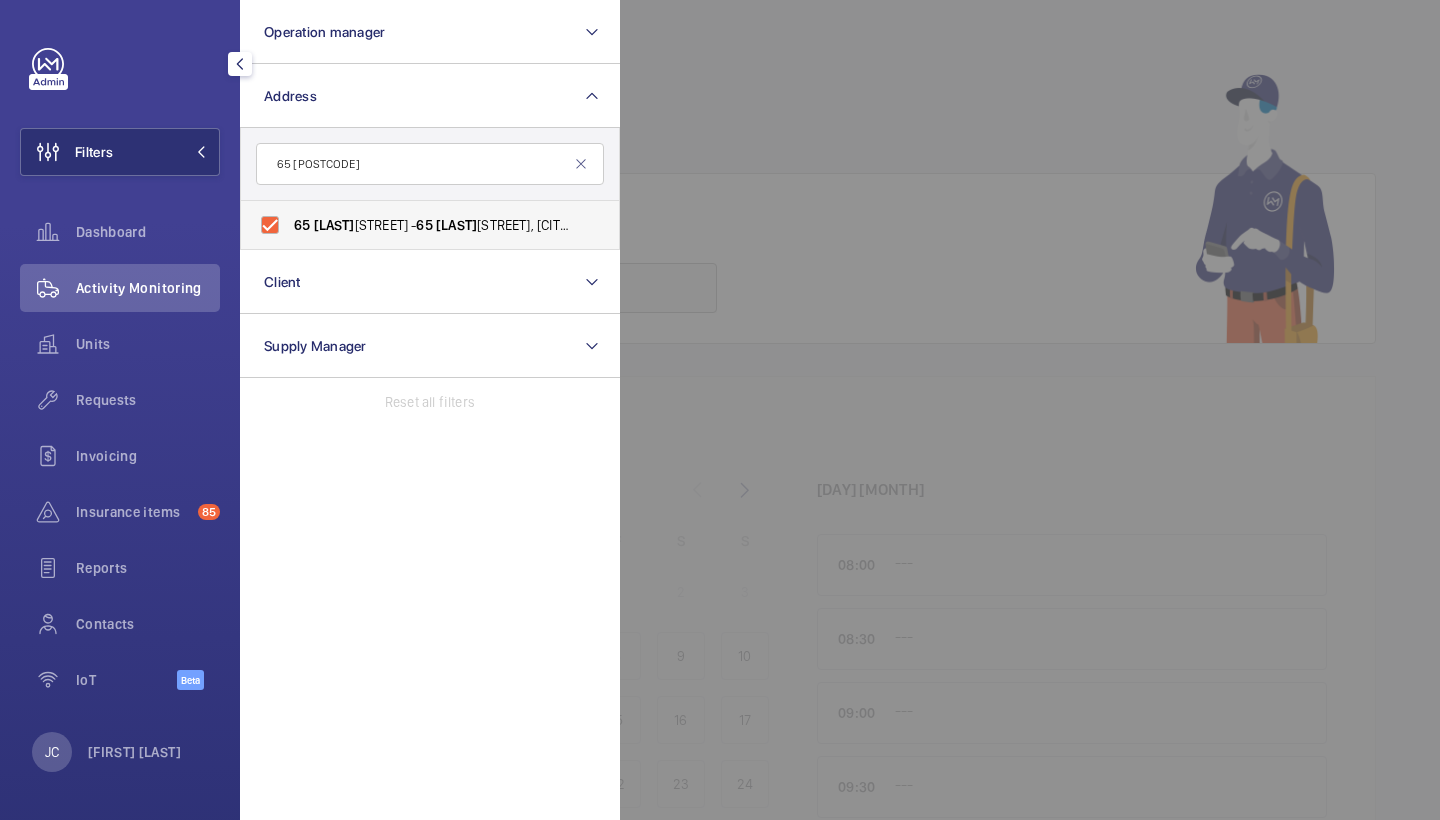 checkbox on "true" 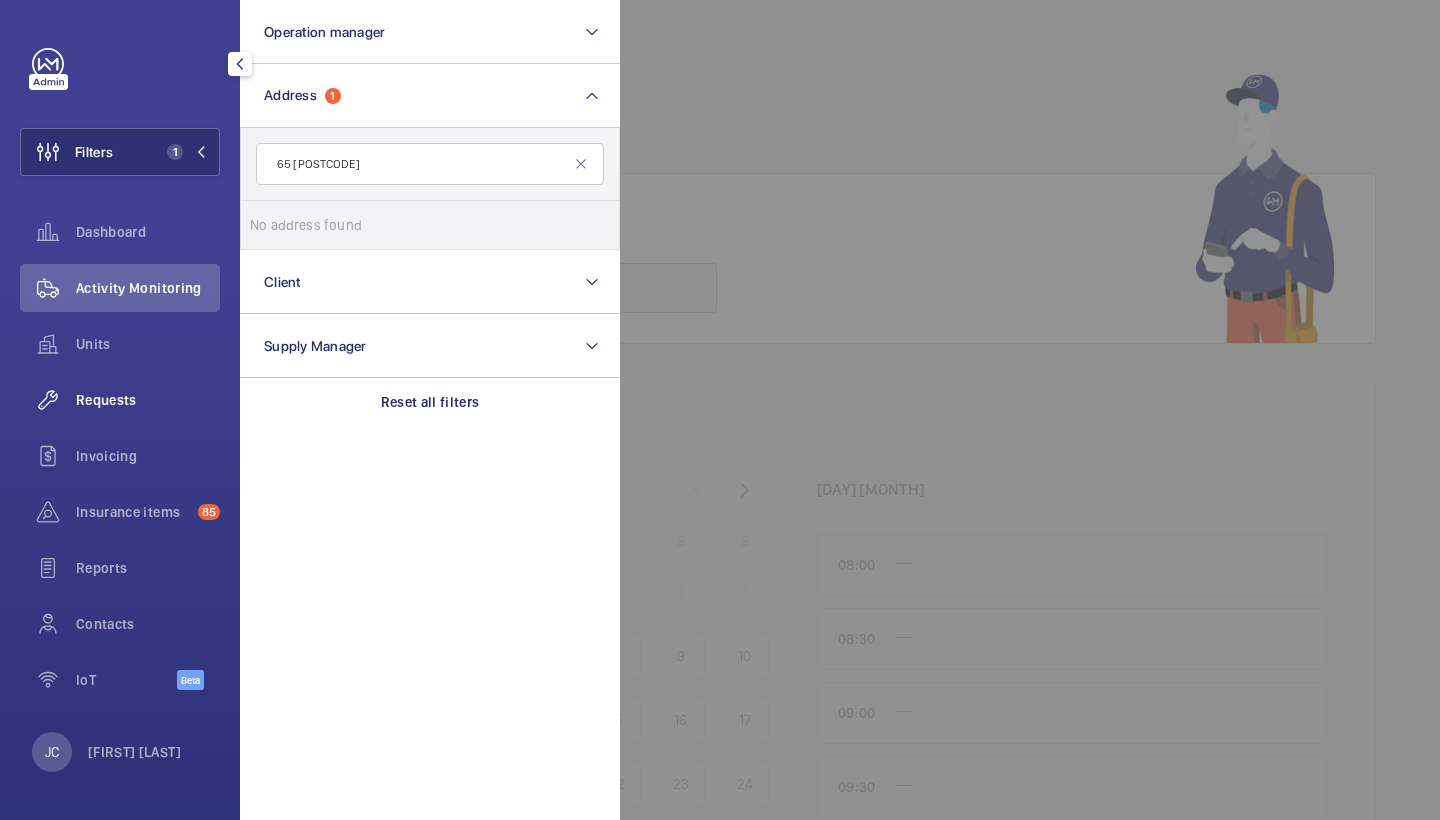 click on "Requests" 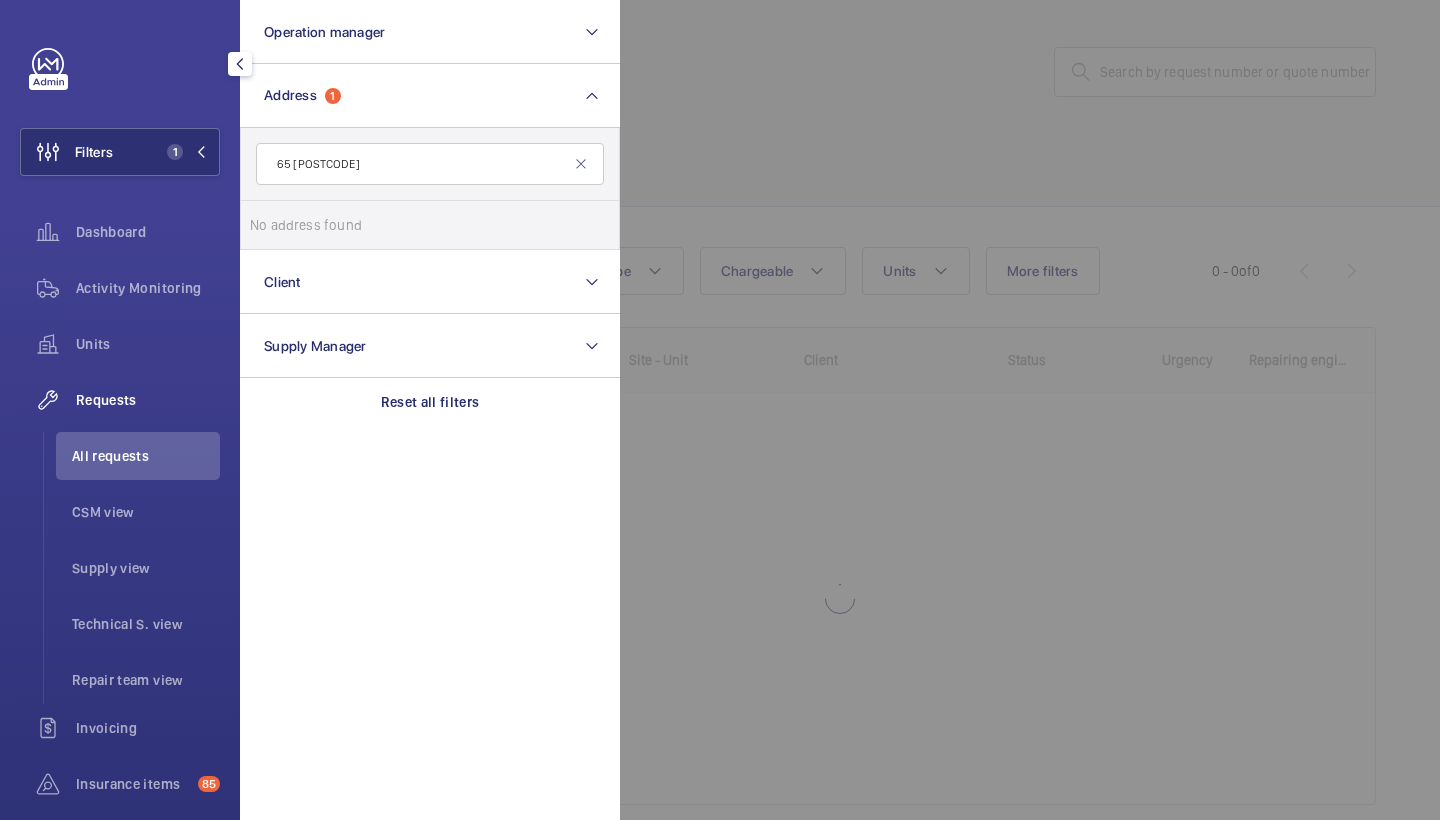 click 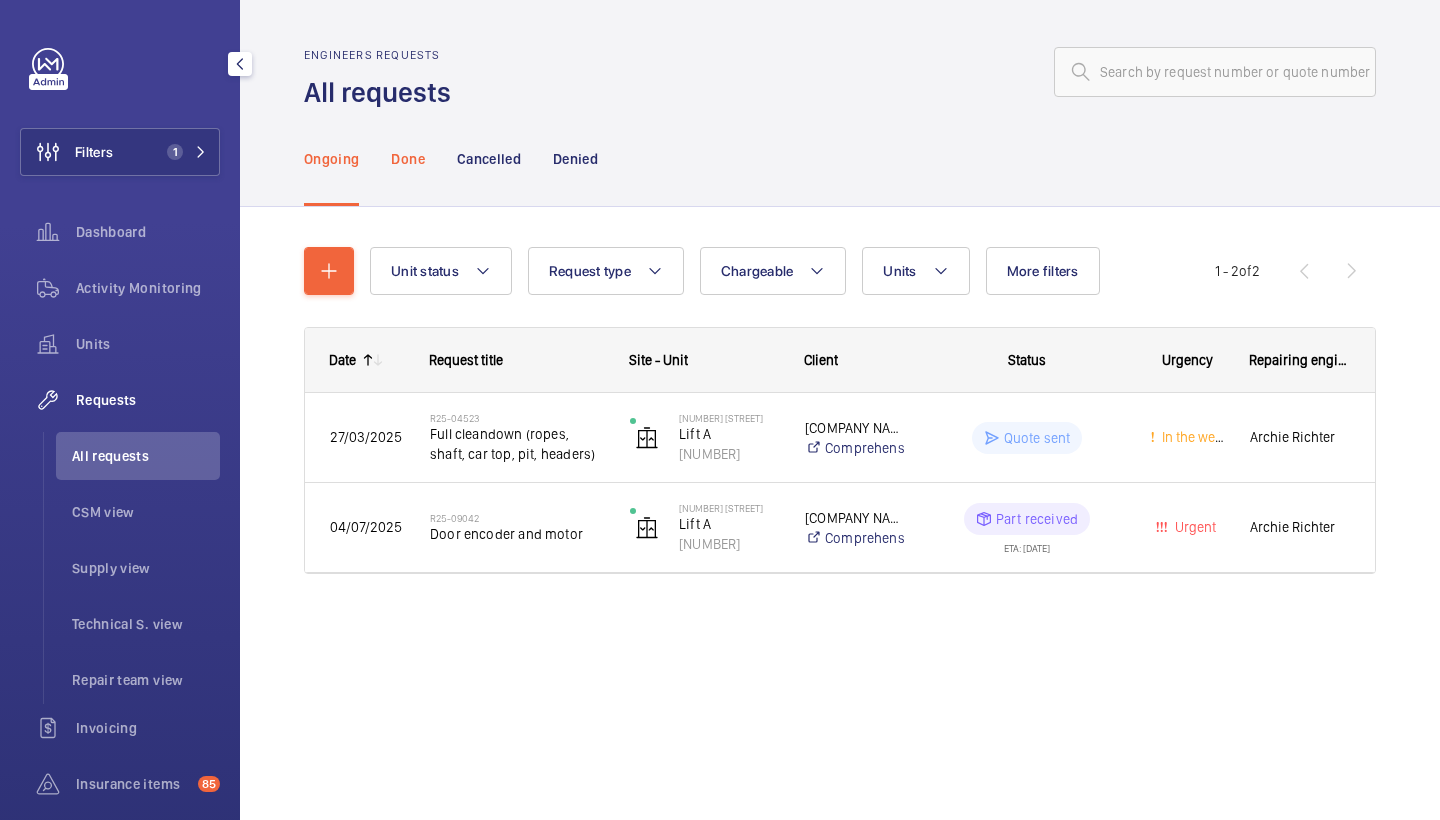 click on "Done" 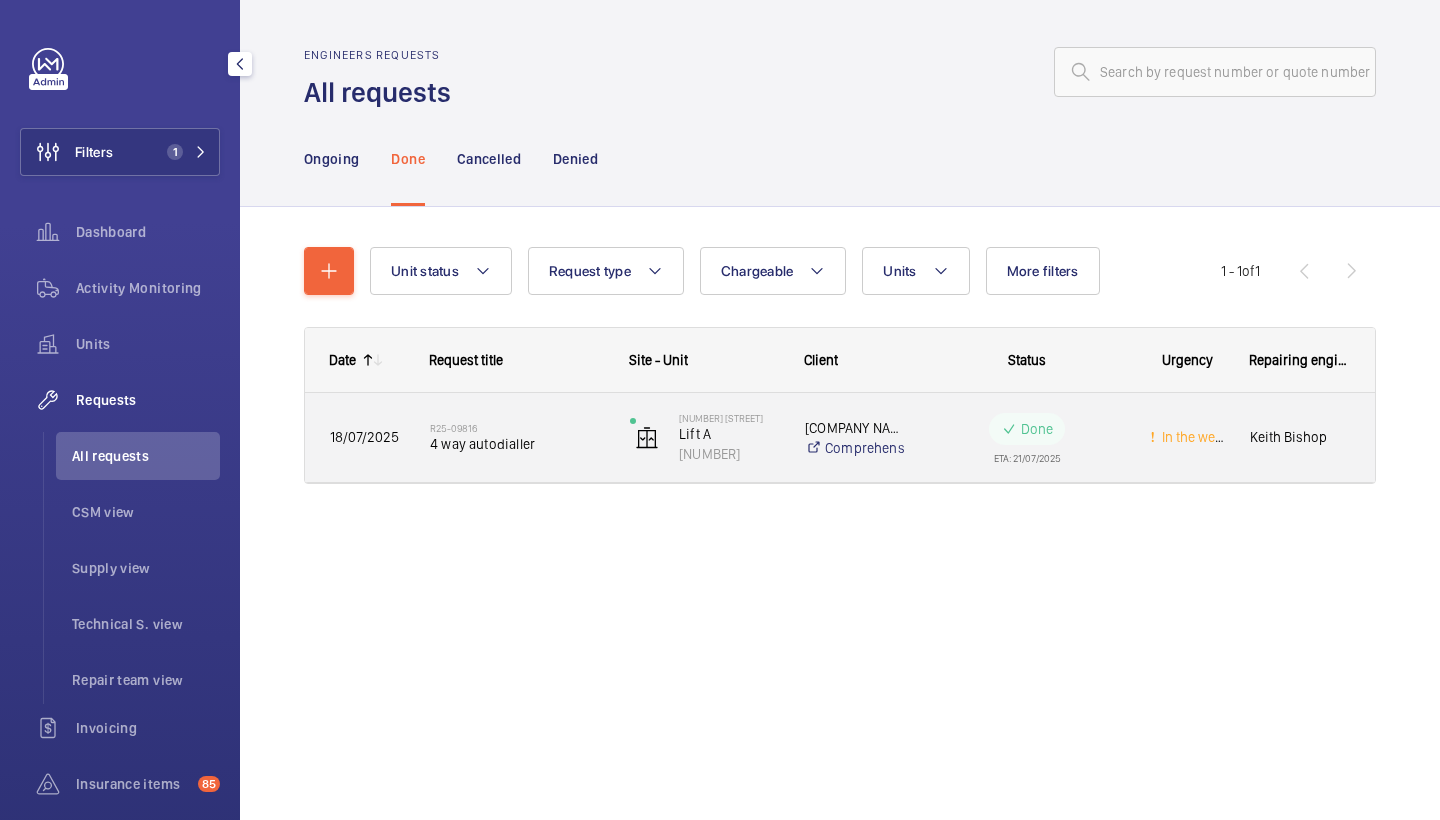 click on "R25-09816" 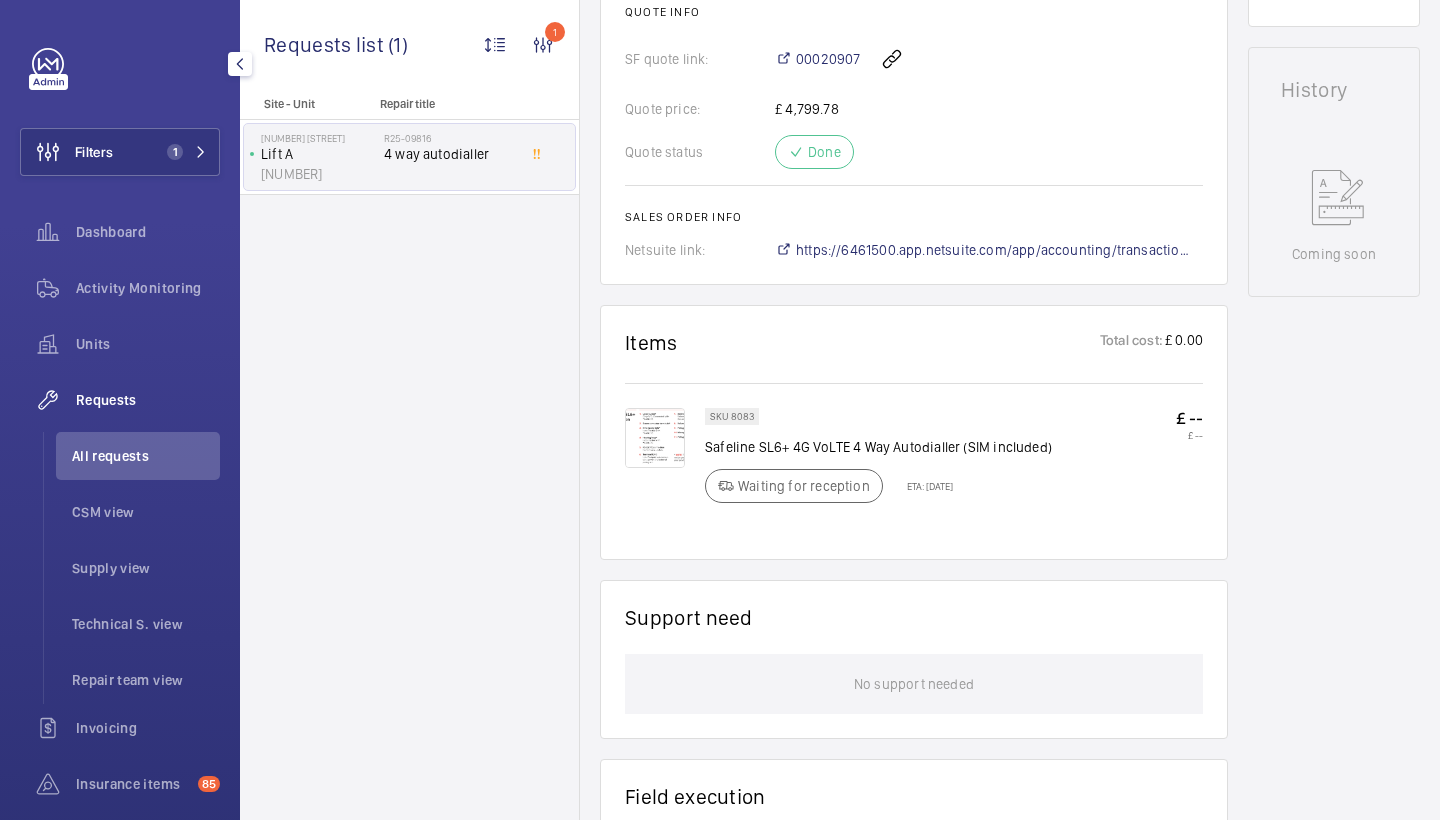 scroll, scrollTop: 856, scrollLeft: 0, axis: vertical 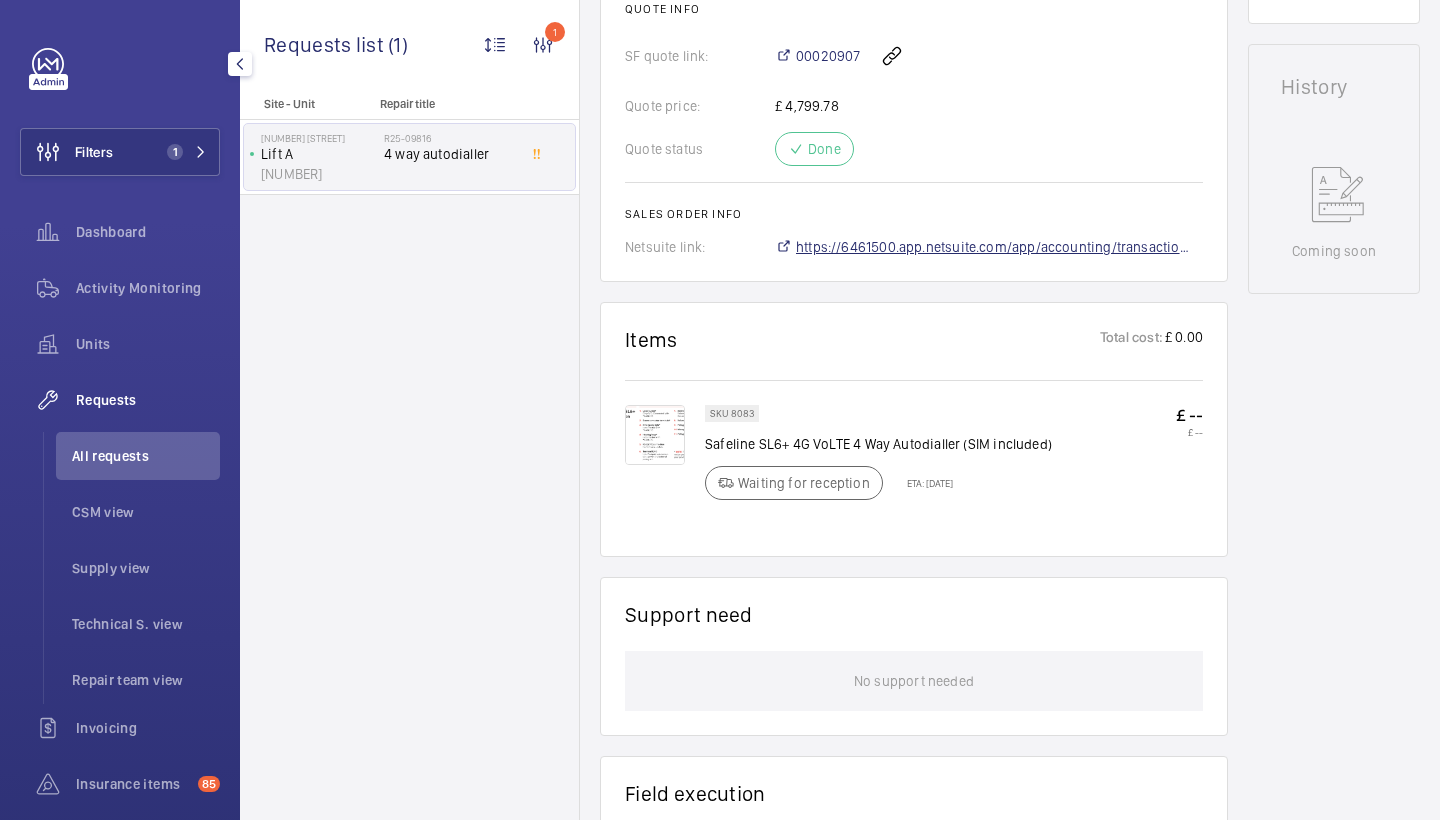 click on "https://6461500.app.netsuite.com/app/accounting/transactions/salesord.nl?id=2824800" 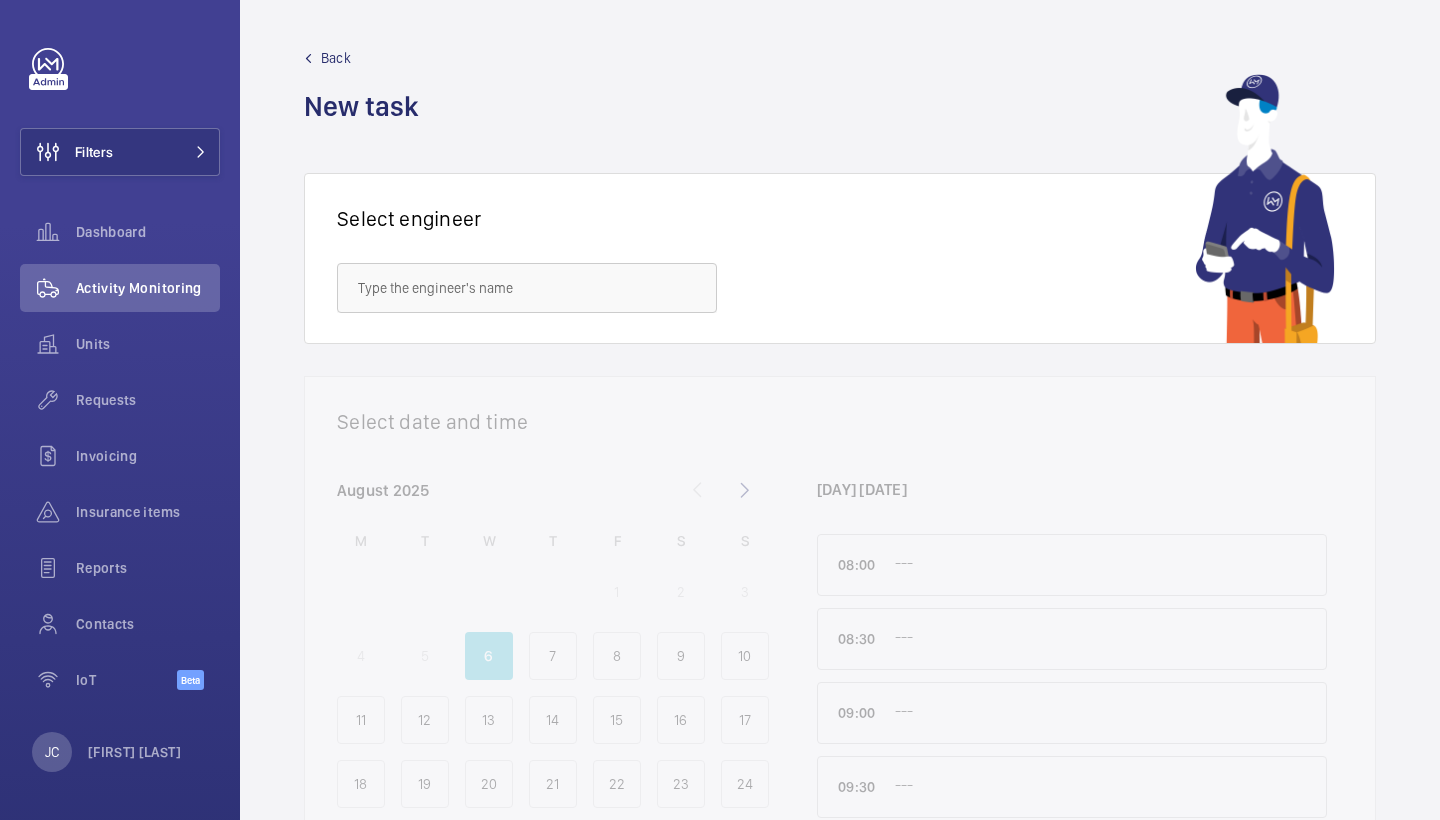 scroll, scrollTop: 0, scrollLeft: 0, axis: both 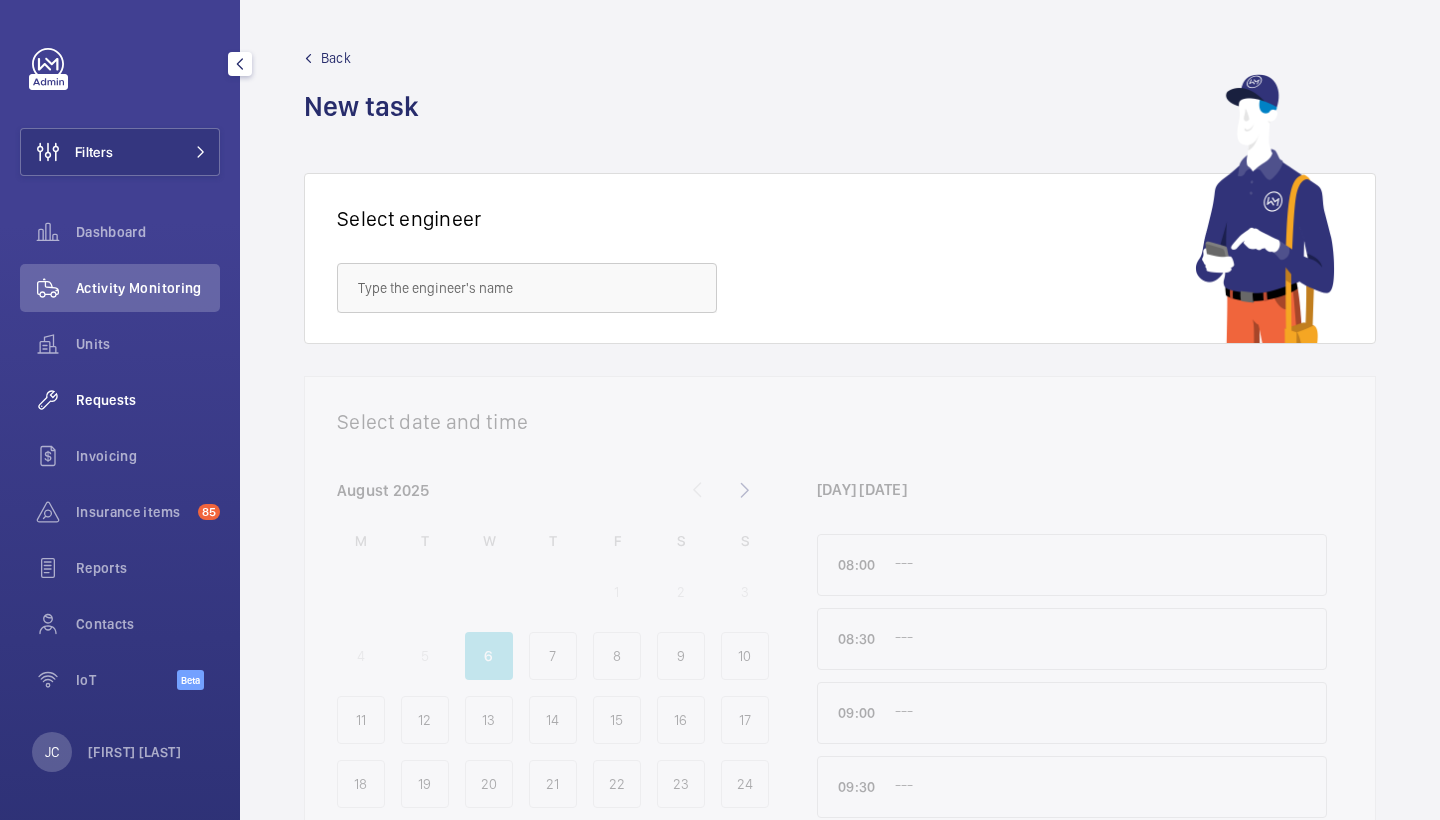 click on "Requests" 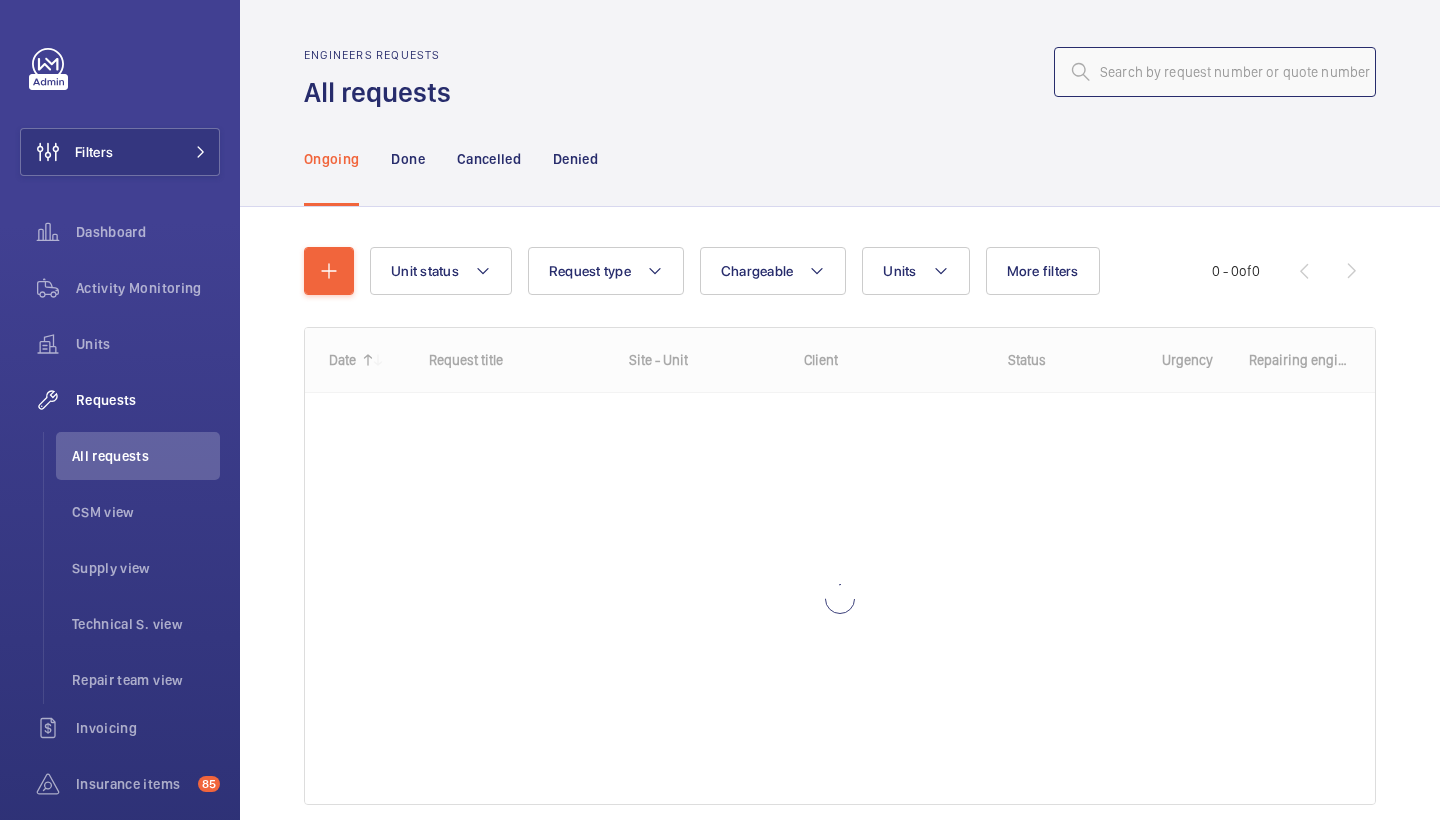 click 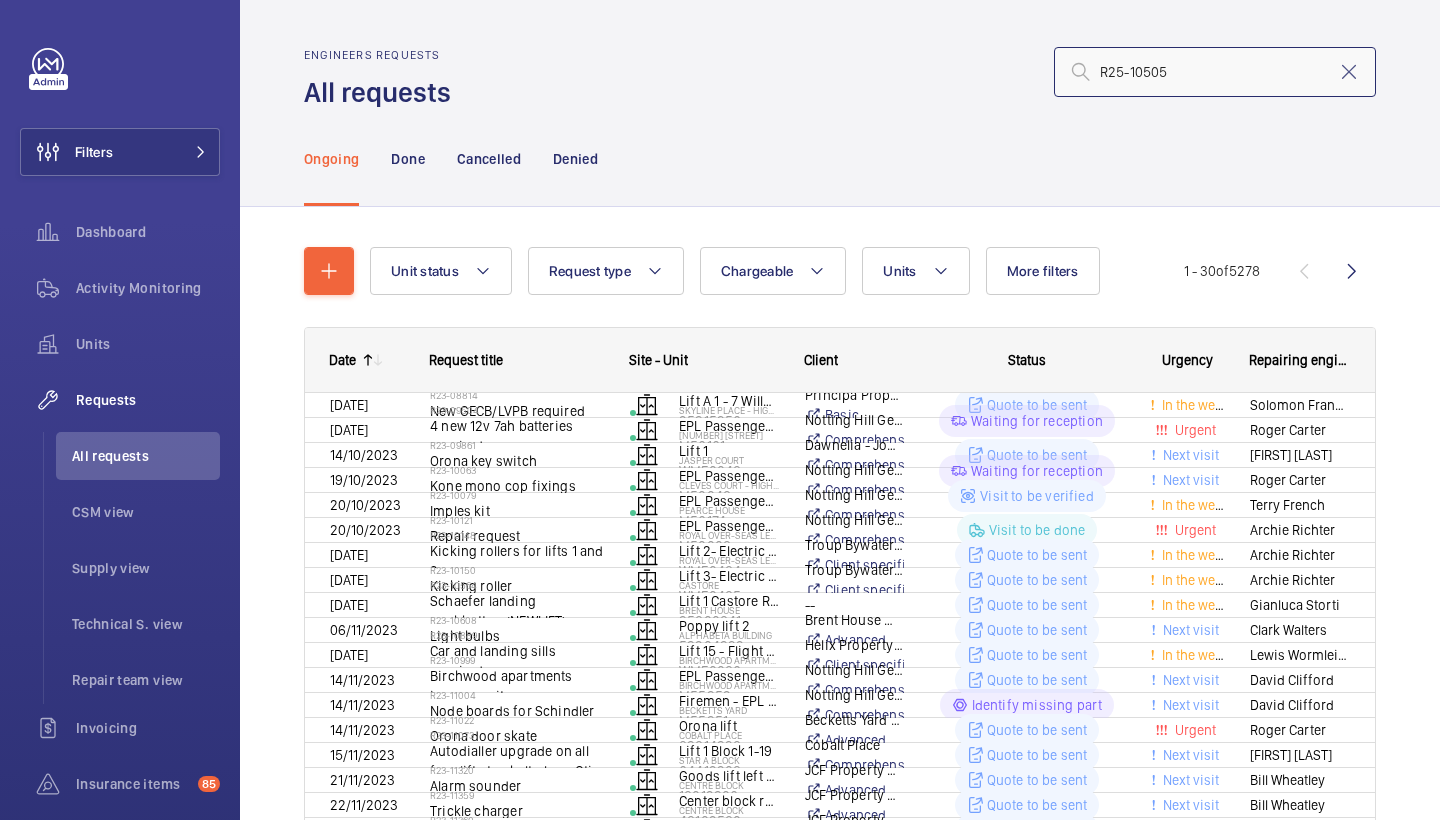type on "R25-10505" 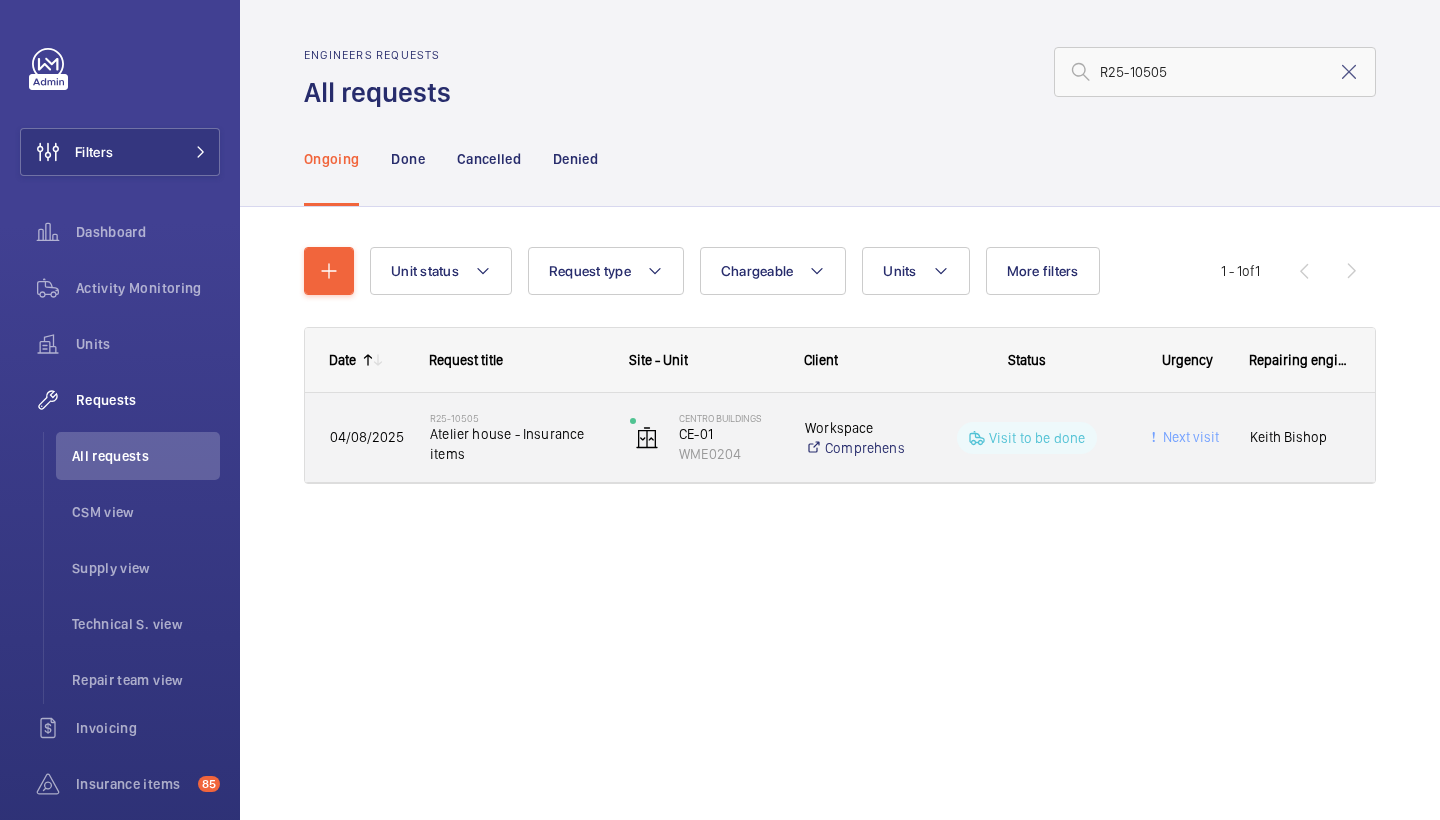 click on "Atelier house - Insurance items" 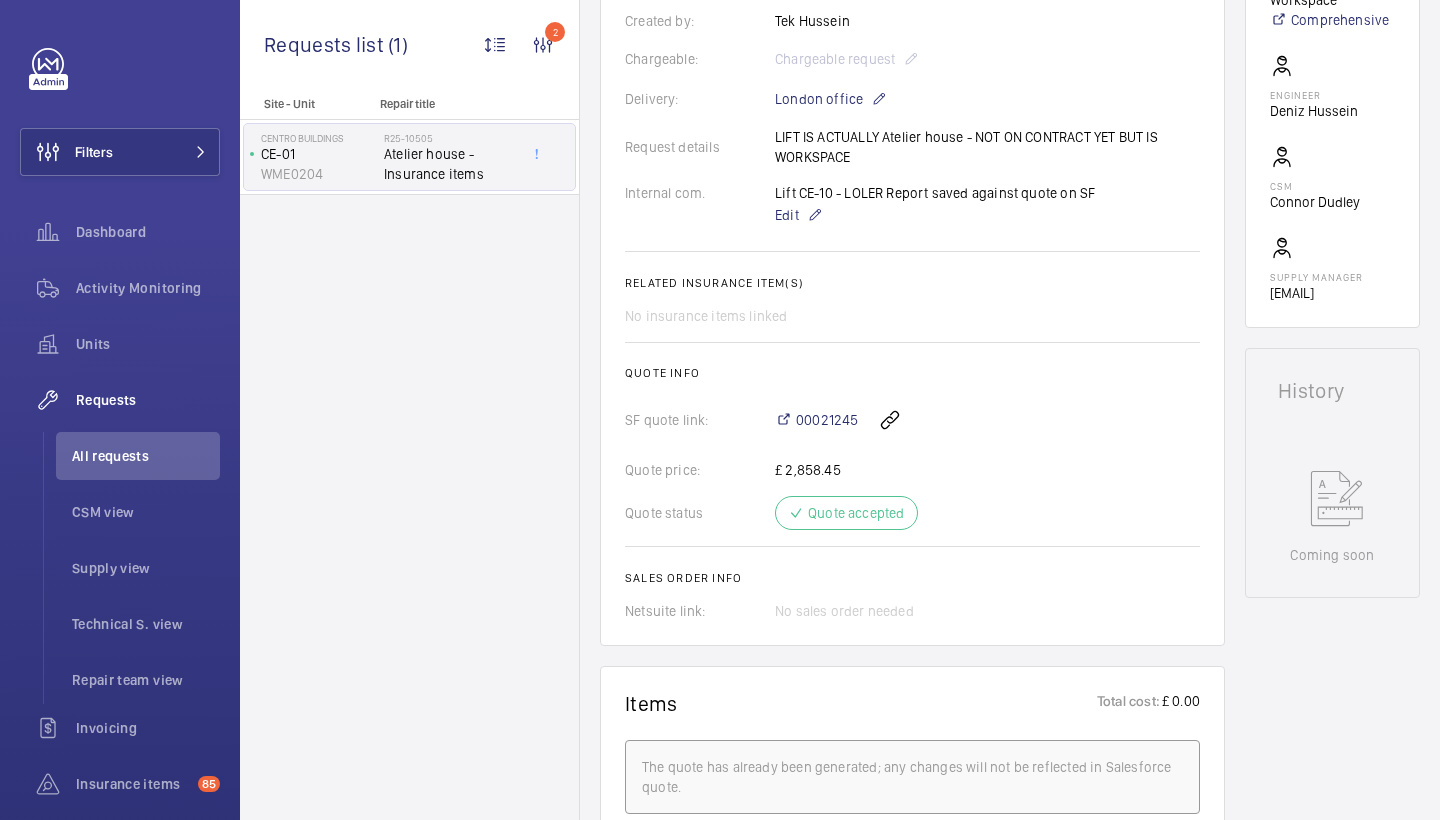 scroll, scrollTop: 503, scrollLeft: 0, axis: vertical 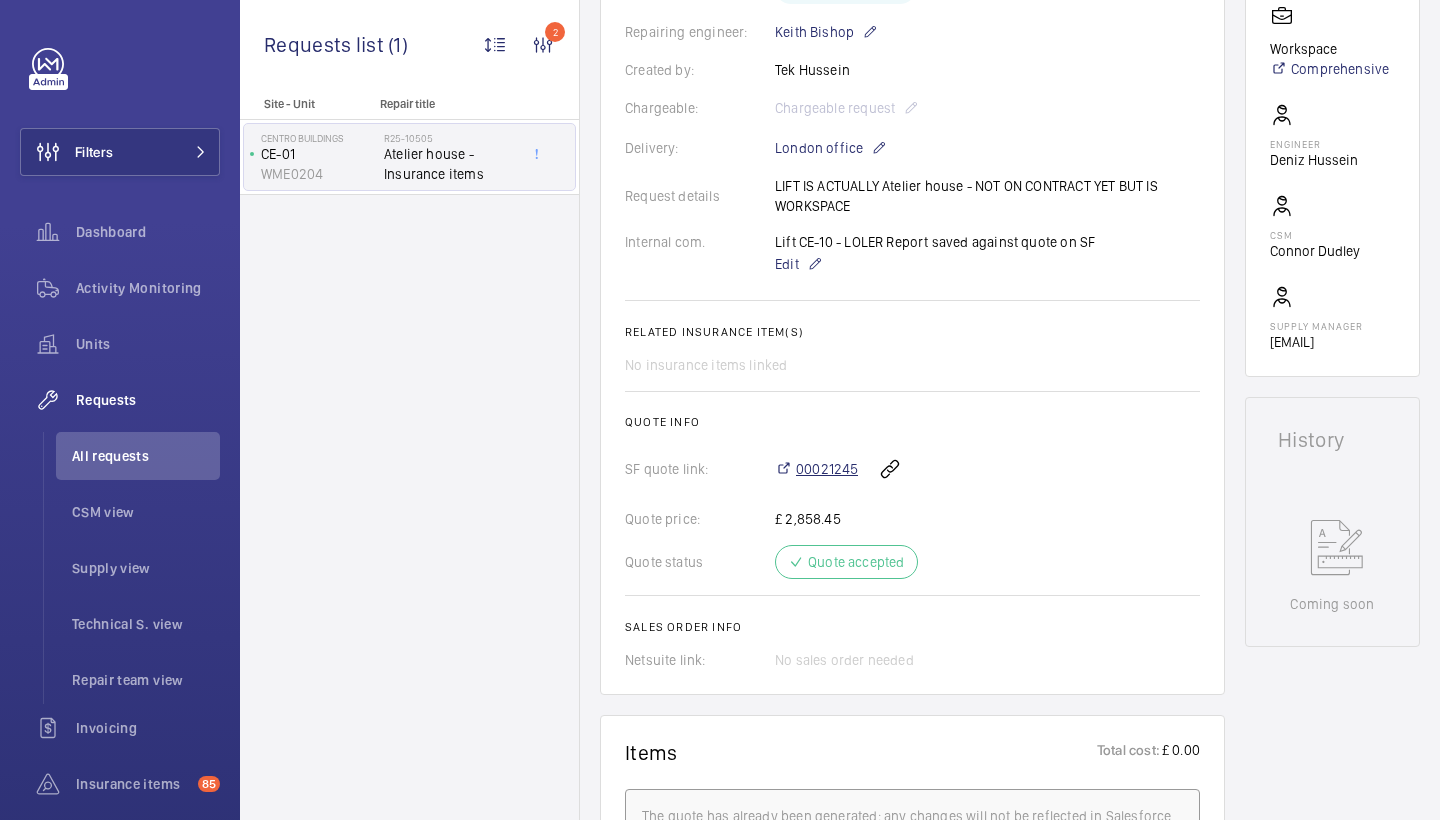 click on "00021245" 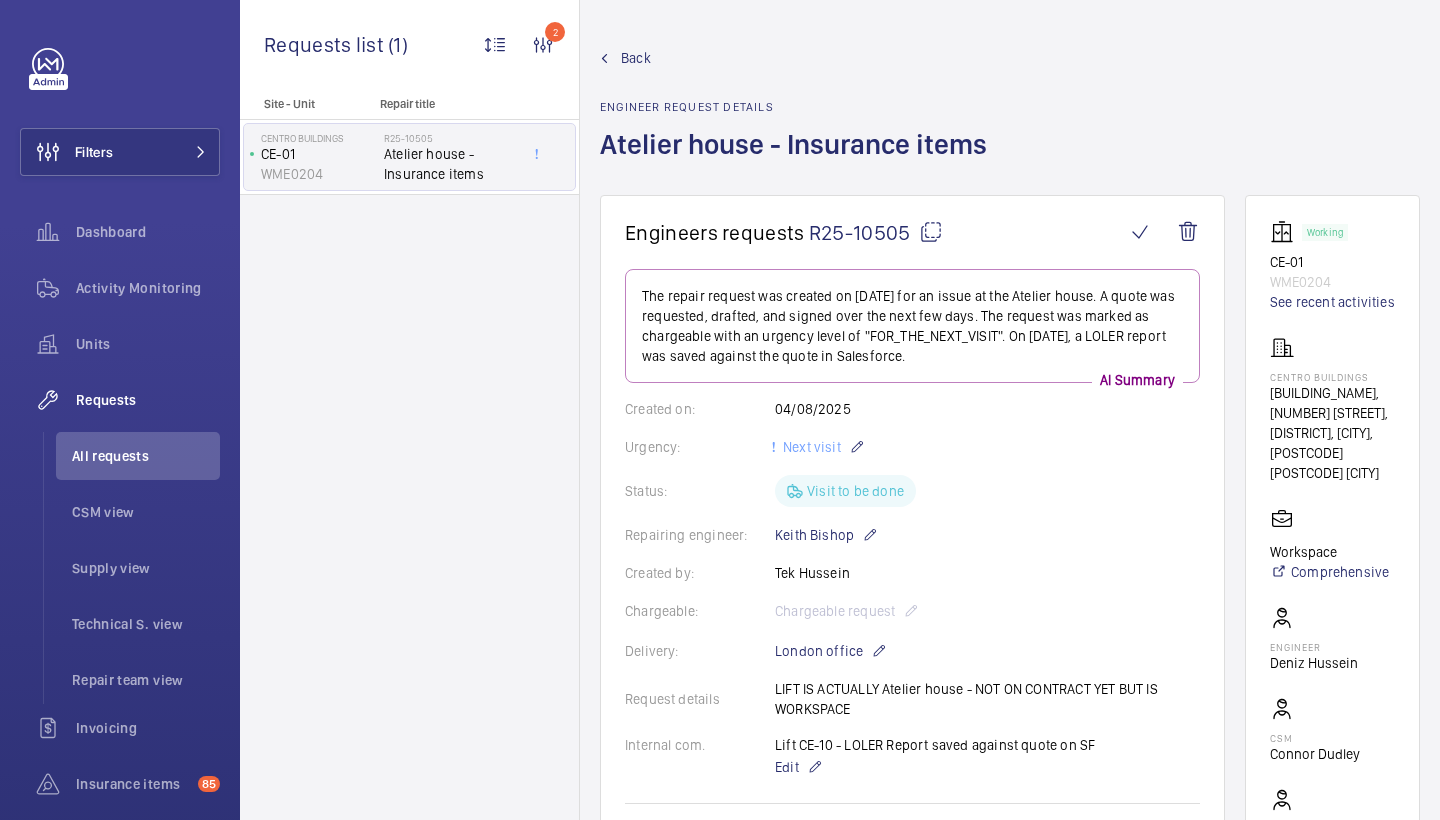 scroll, scrollTop: 0, scrollLeft: 0, axis: both 